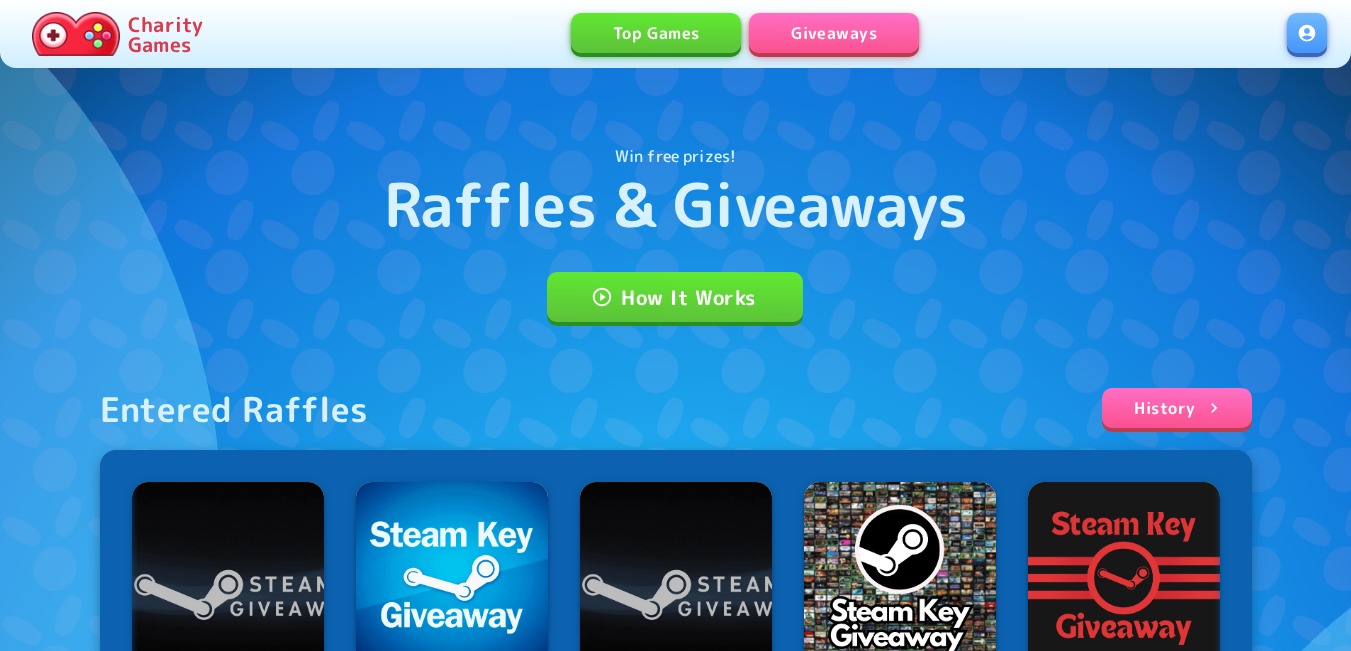 scroll, scrollTop: 0, scrollLeft: 0, axis: both 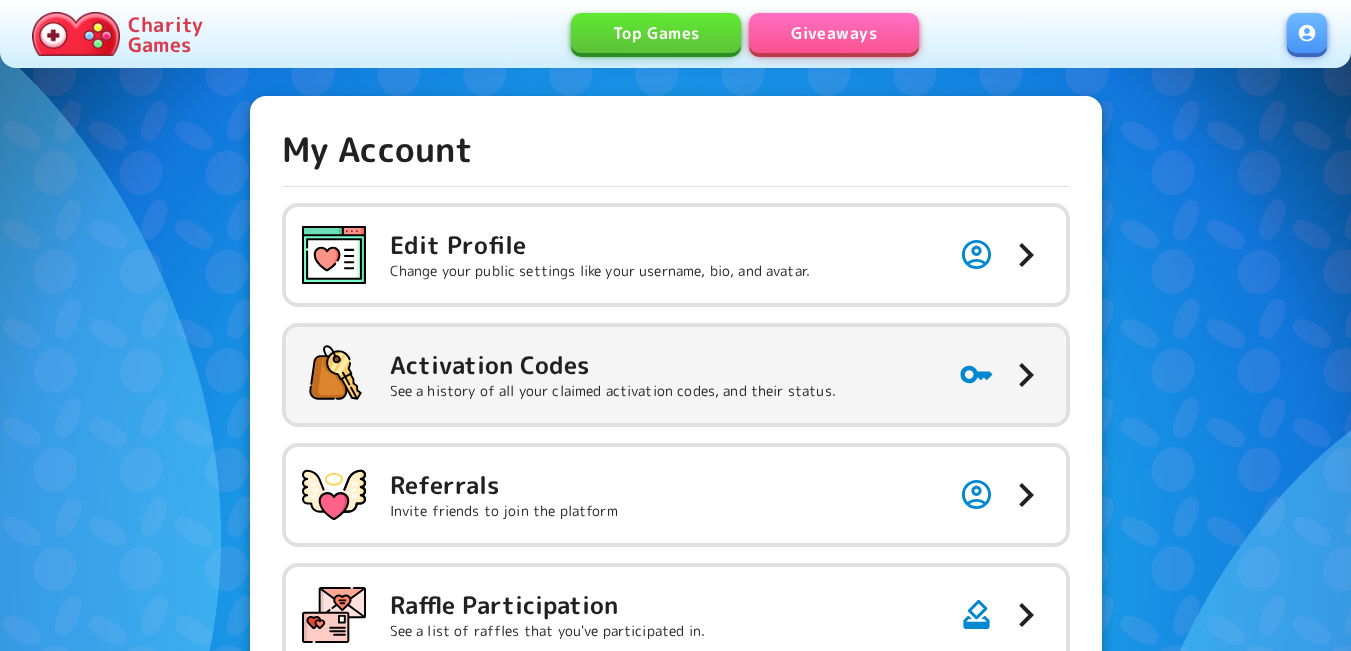 click on "See a history of all your claimed activation codes, and their status." at bounding box center [613, 391] 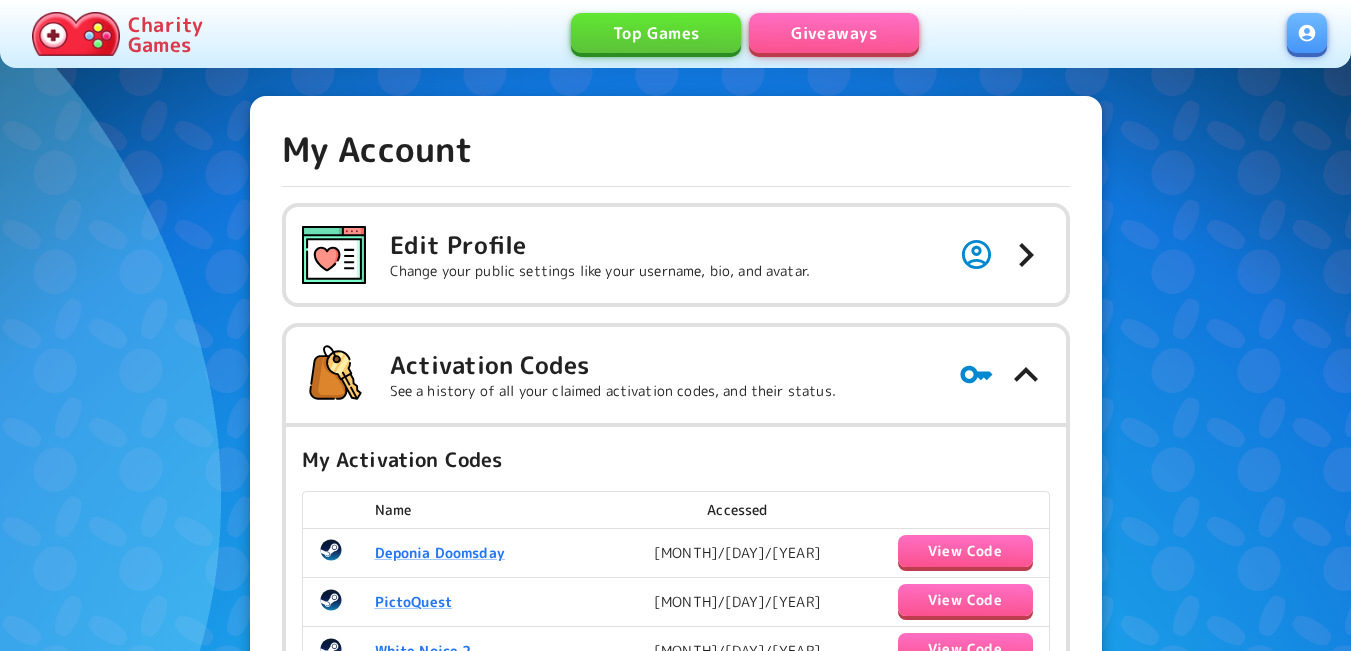 click on "Giveaways" at bounding box center (834, 33) 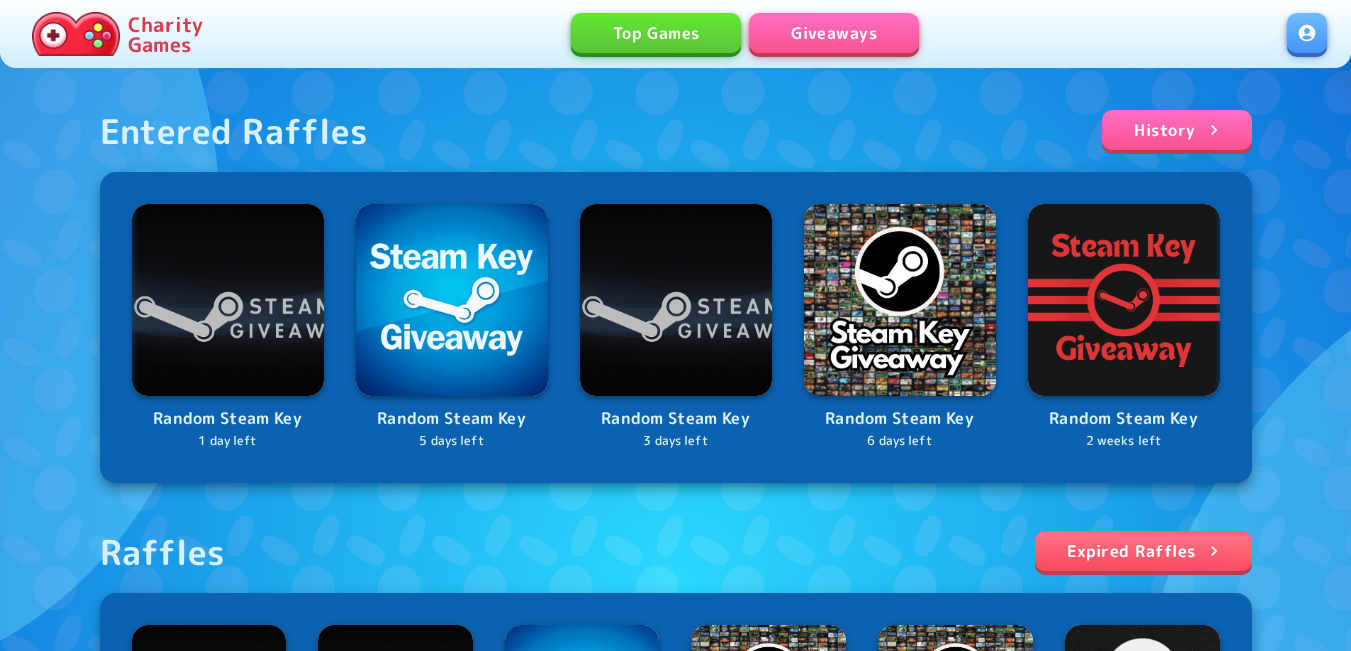 scroll, scrollTop: 700, scrollLeft: 0, axis: vertical 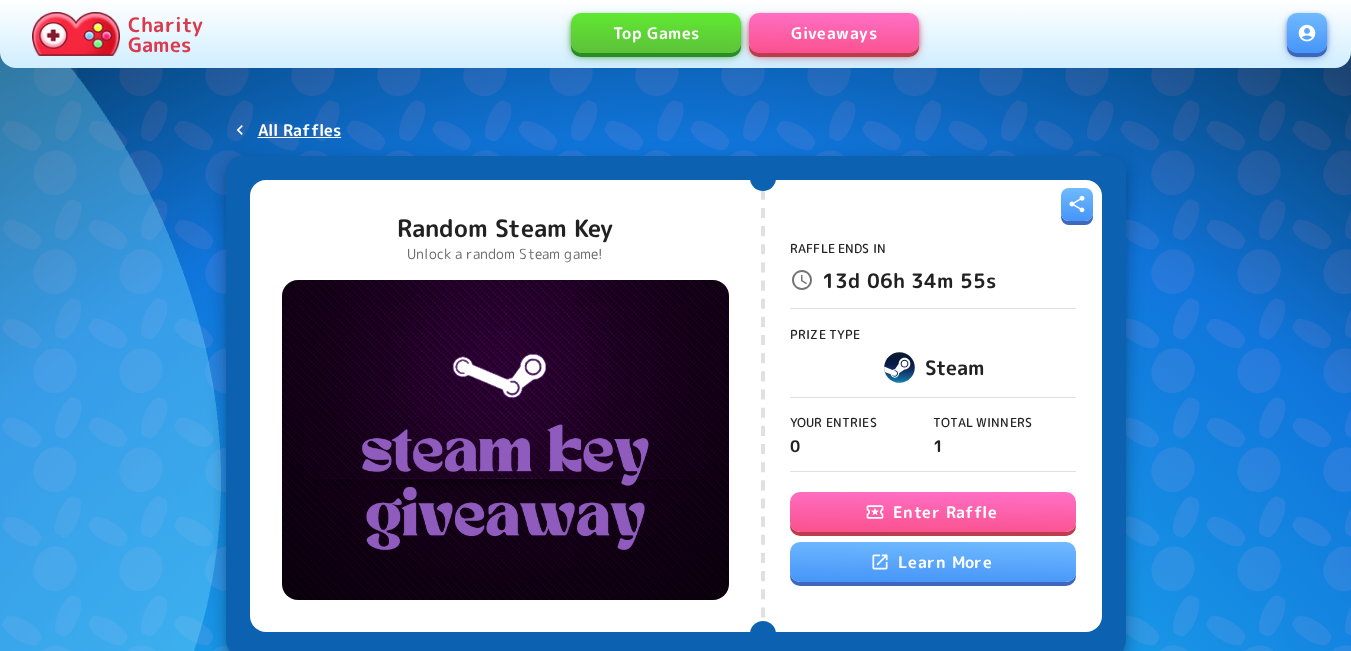 click on "Enter Raffle" at bounding box center [933, 512] 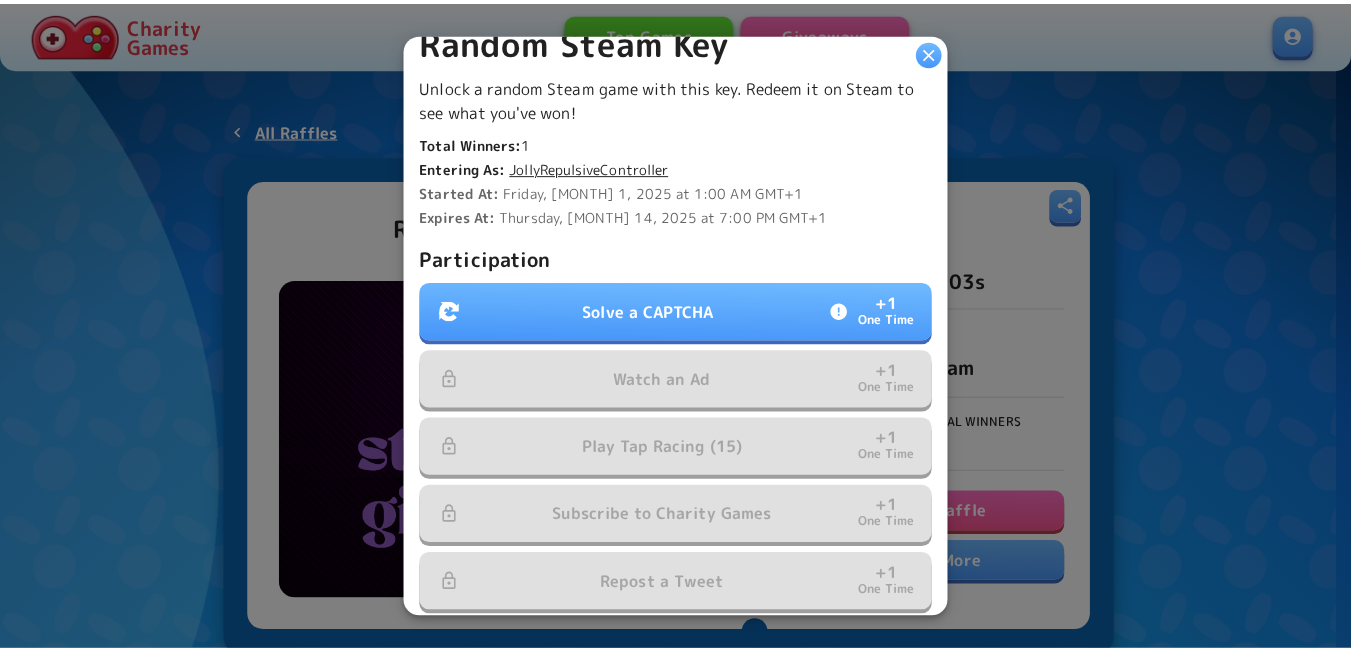 scroll, scrollTop: 619, scrollLeft: 0, axis: vertical 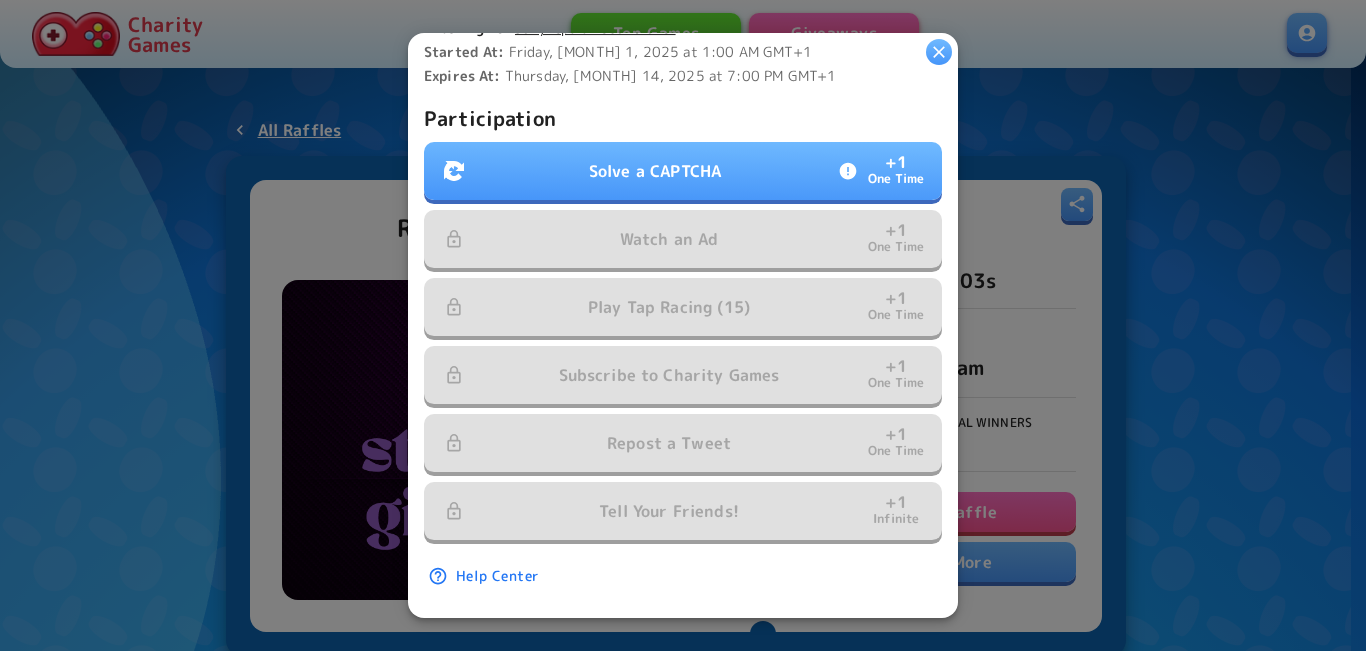 click on "Solve a CAPTCHA" at bounding box center (655, 171) 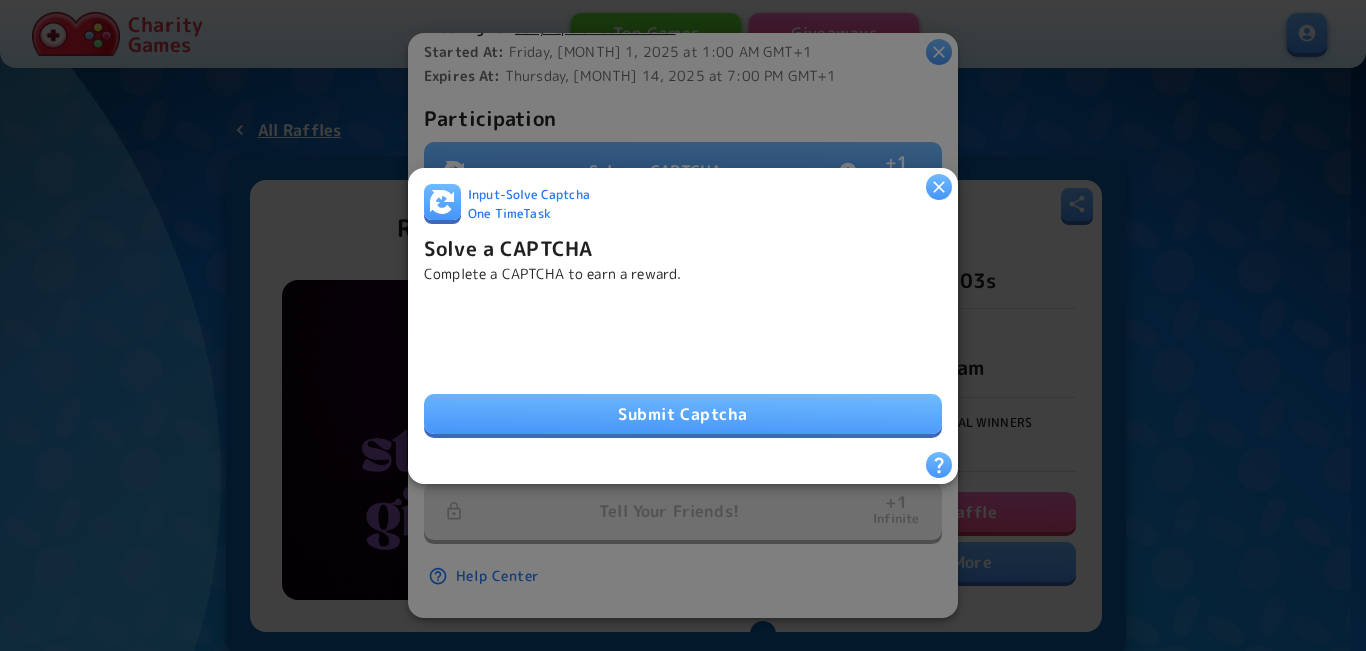 click on "Submit Captcha" at bounding box center [683, 414] 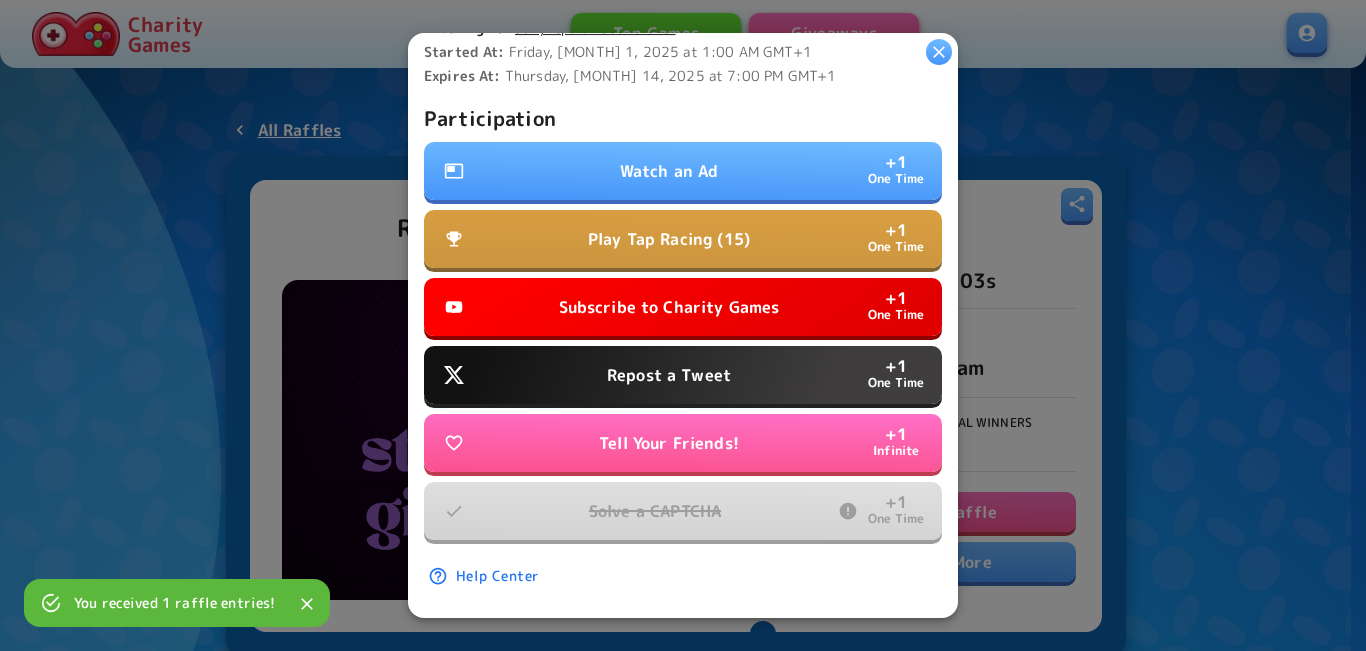 click on "Watch an Ad" at bounding box center (669, 171) 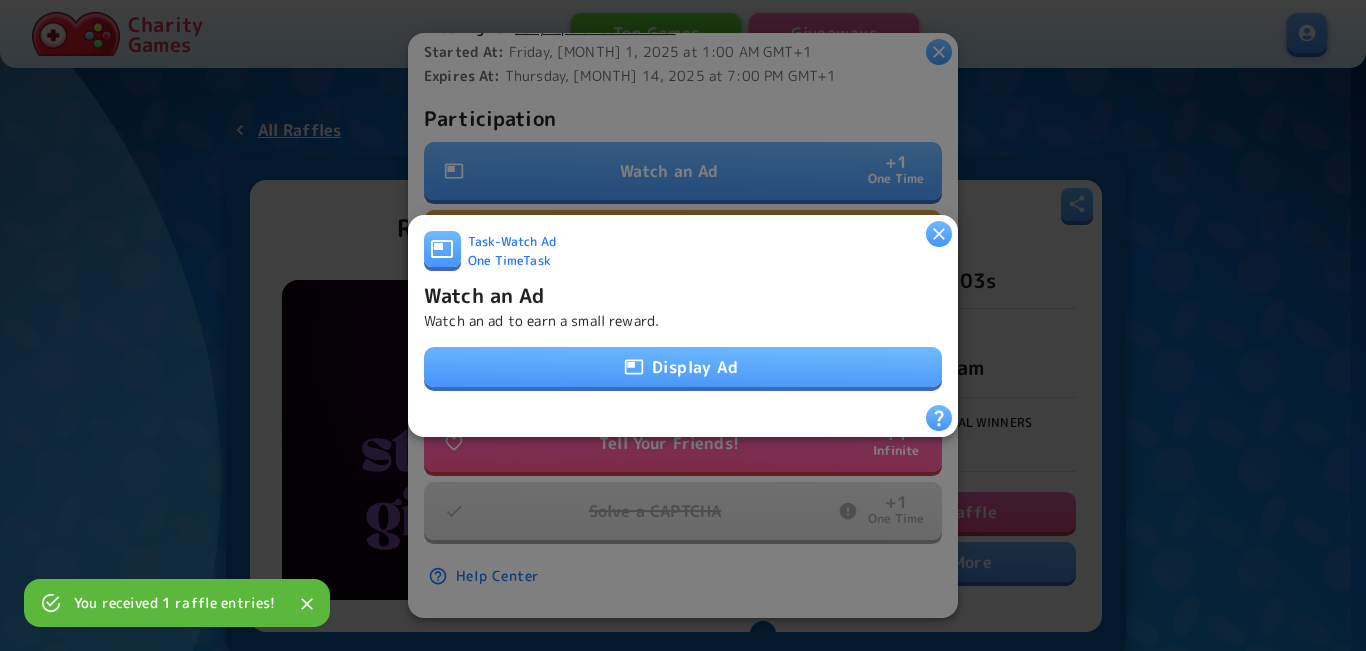 click on "Display Ad" at bounding box center (683, 367) 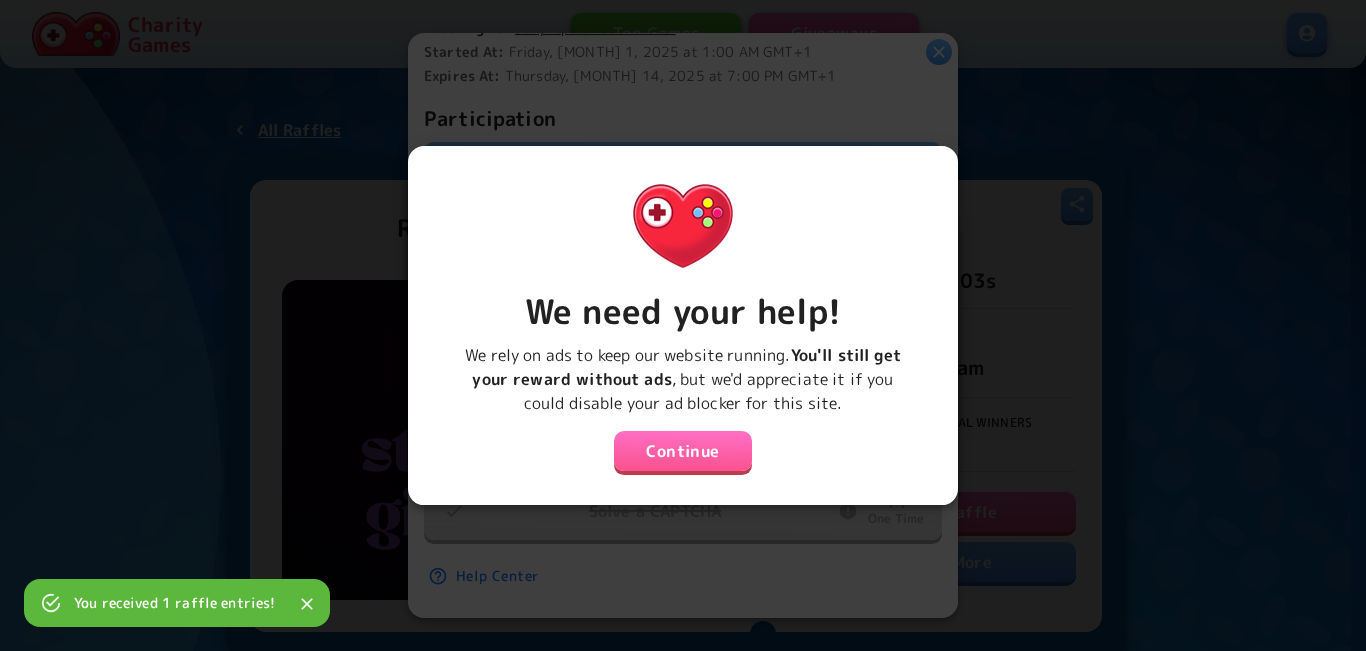 click on "Continue" at bounding box center [683, 451] 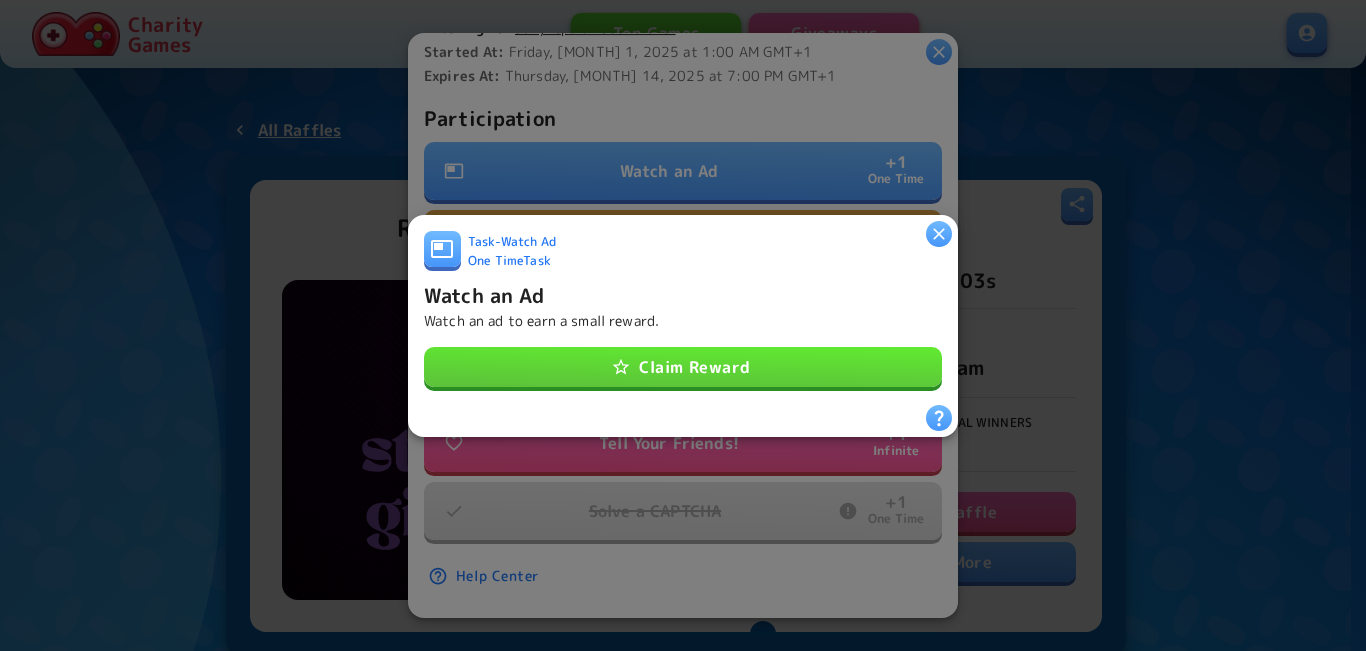 click on "Claim Reward" at bounding box center [683, 367] 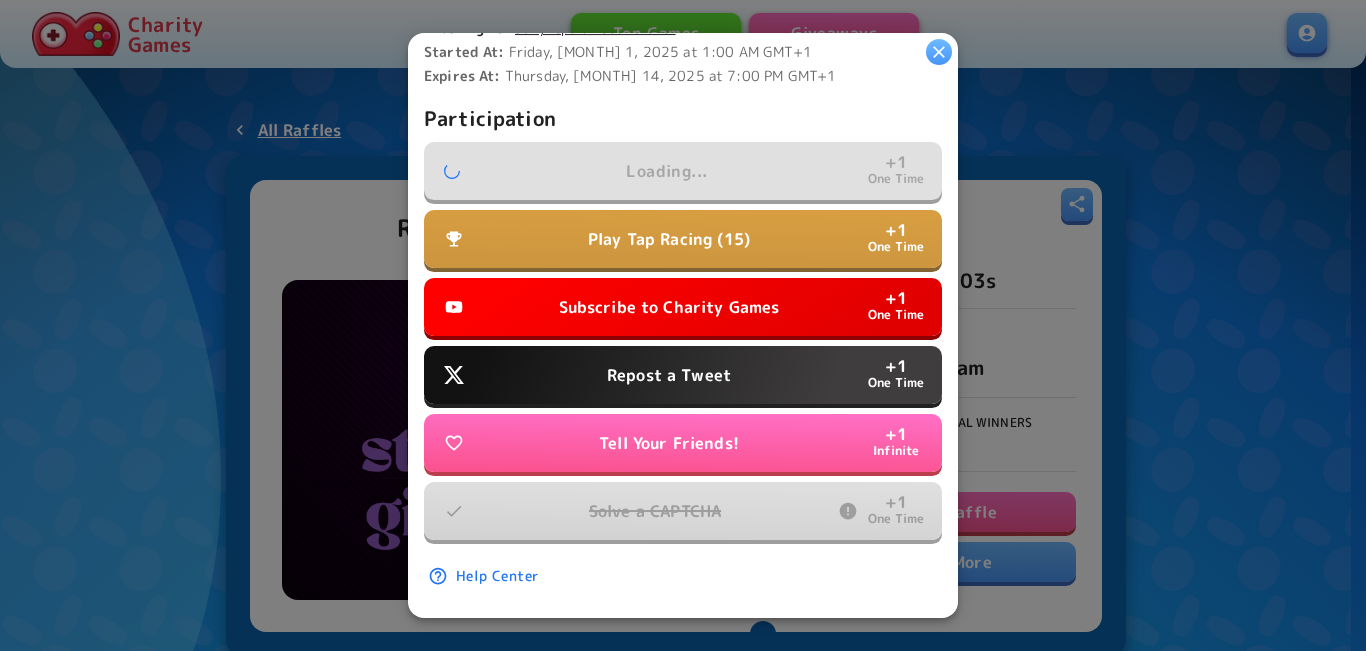 click on "Subscribe to Charity Games" at bounding box center (669, 307) 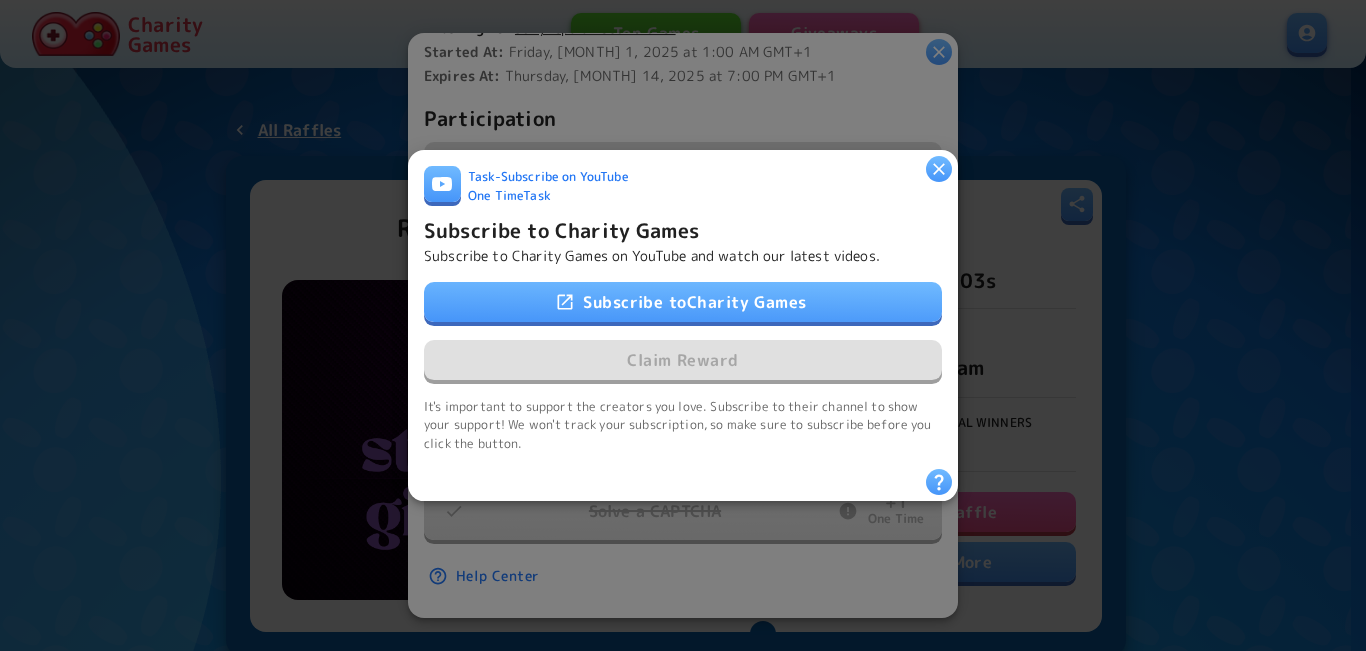 click on "Subscribe to  Charity Games" at bounding box center (683, 302) 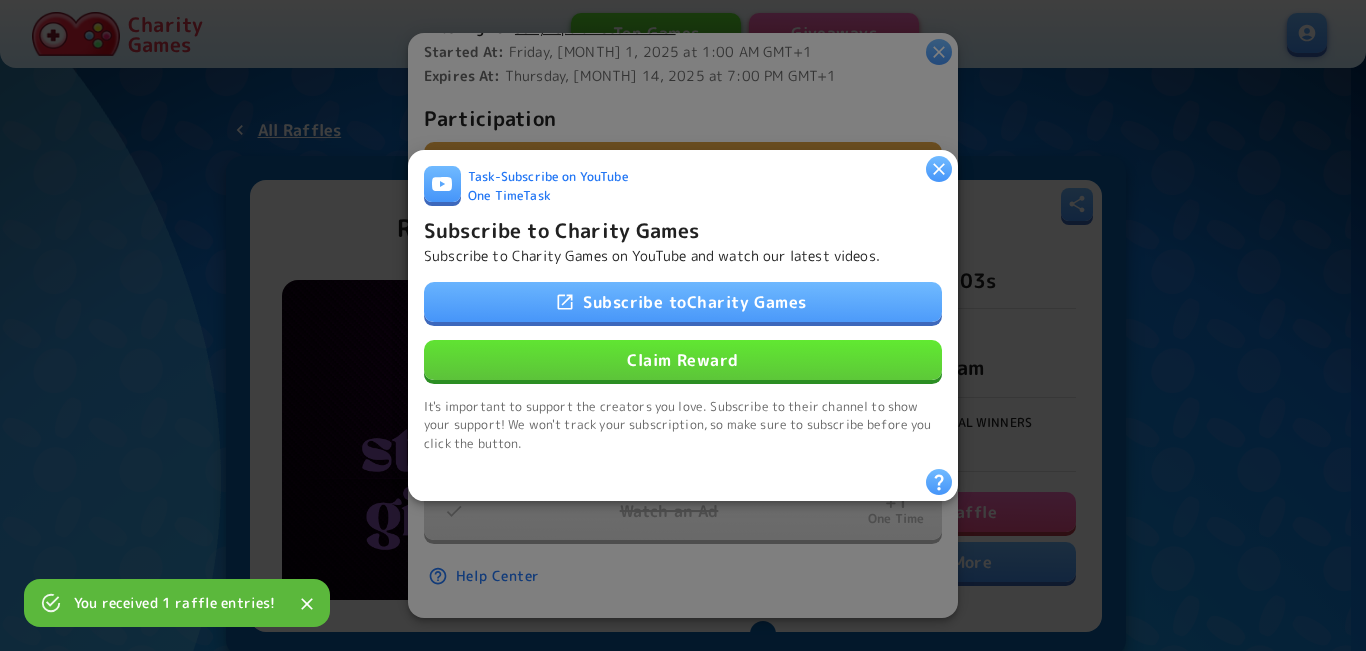 click on "Claim Reward" at bounding box center (683, 360) 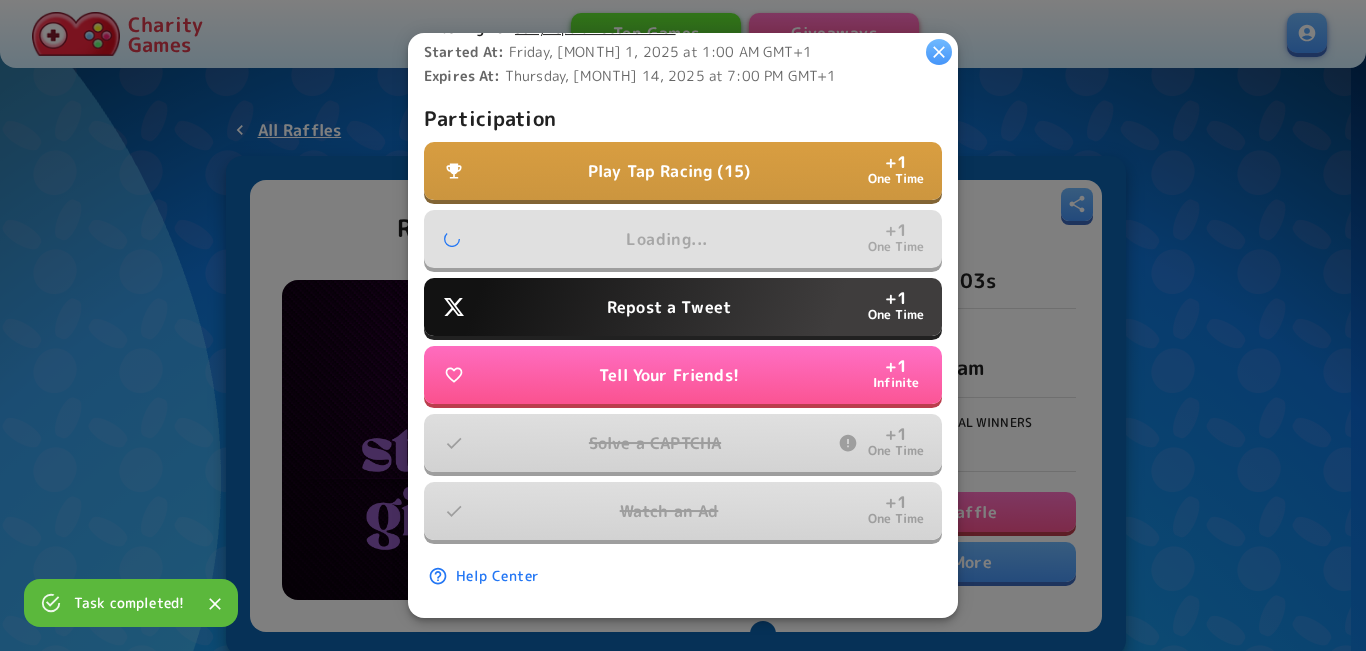 click on "Repost a Tweet" at bounding box center [669, 307] 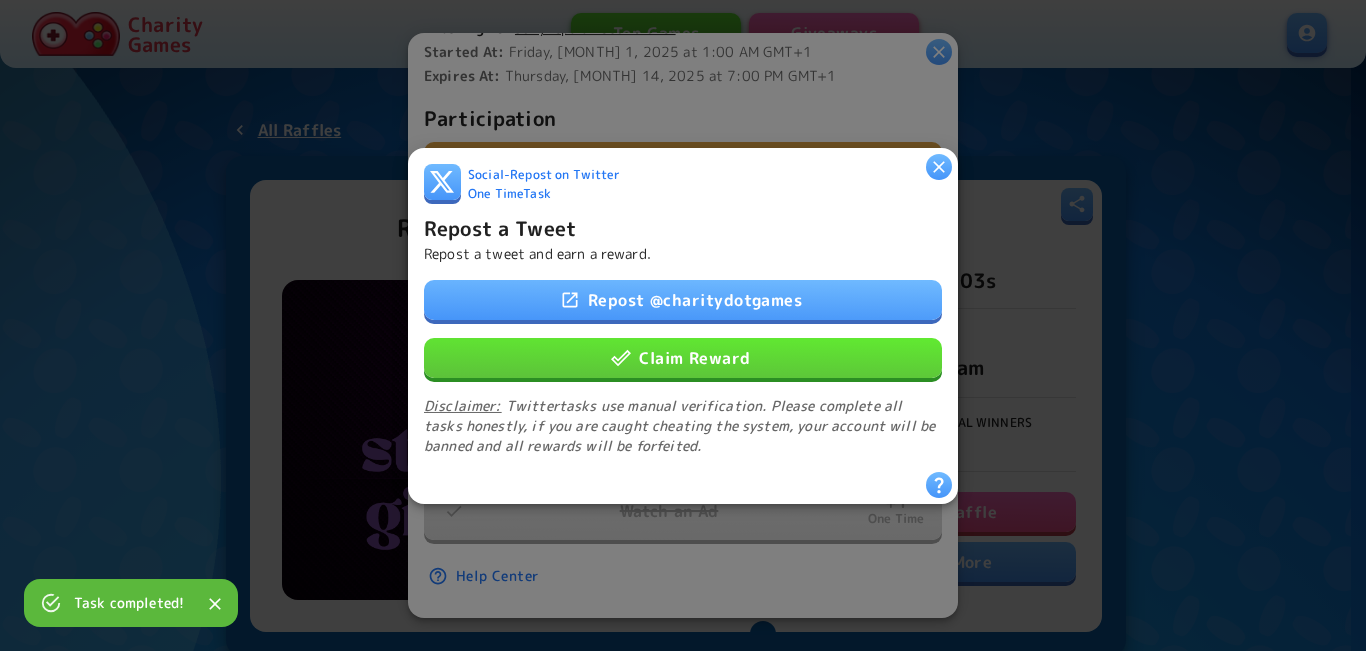 click on "Claim Reward" at bounding box center [683, 357] 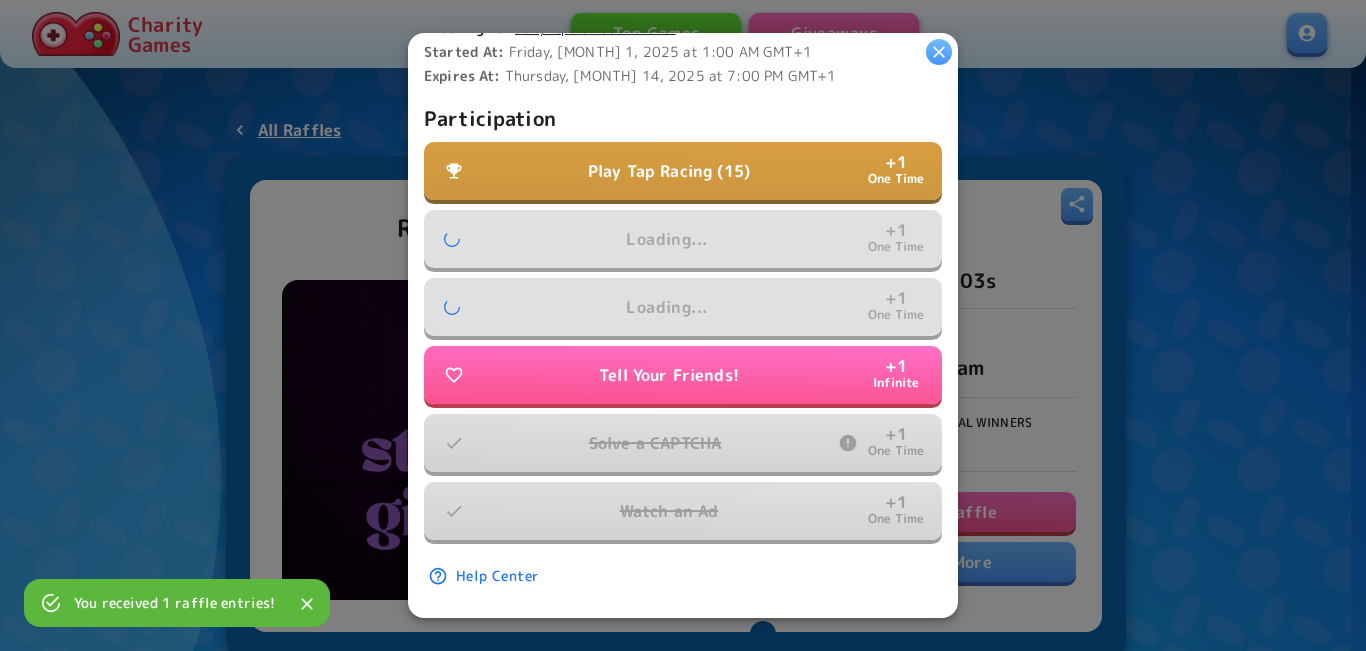 click on "Play Tap Racing (15)" at bounding box center [669, 171] 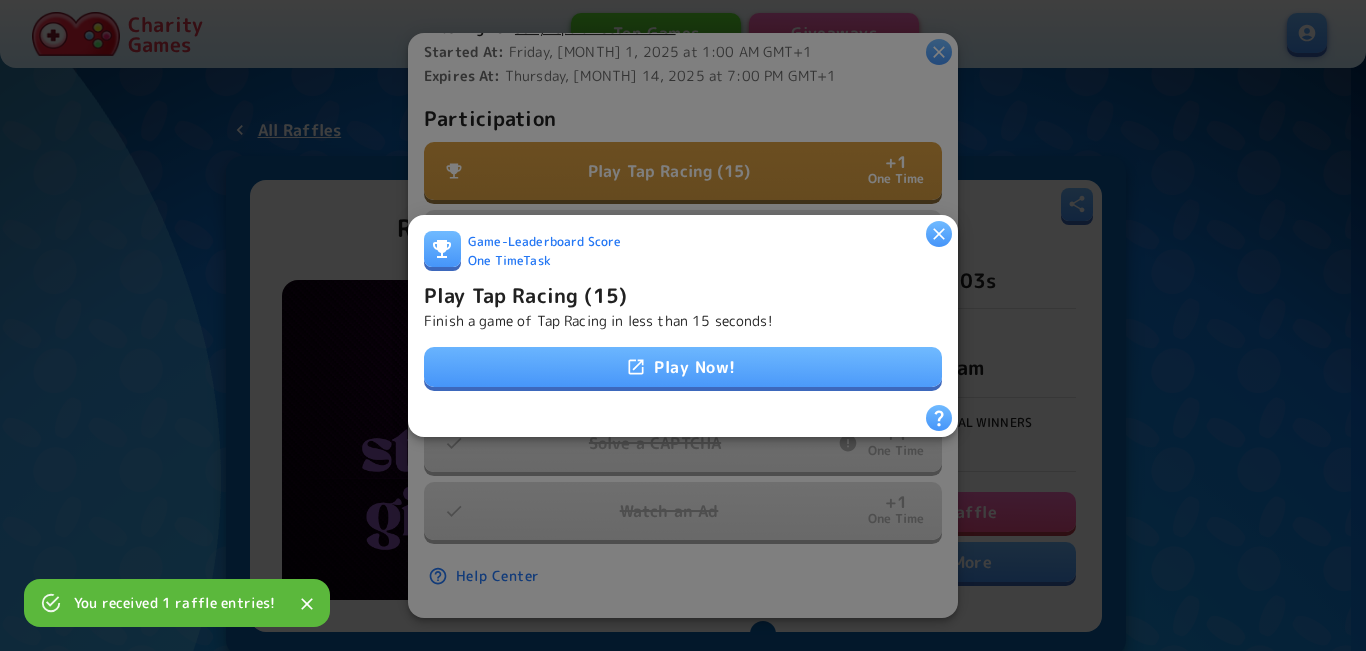 click on "Play Now!" at bounding box center (683, 367) 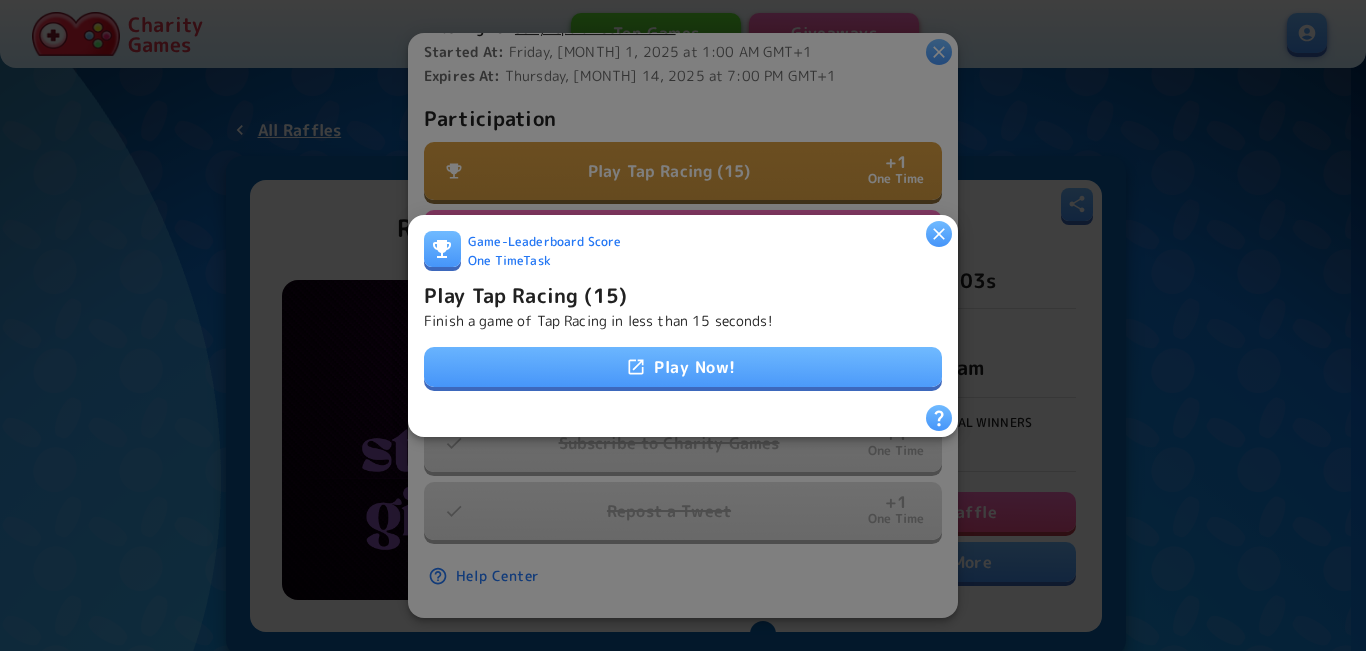 click on "Play Now!" at bounding box center [683, 367] 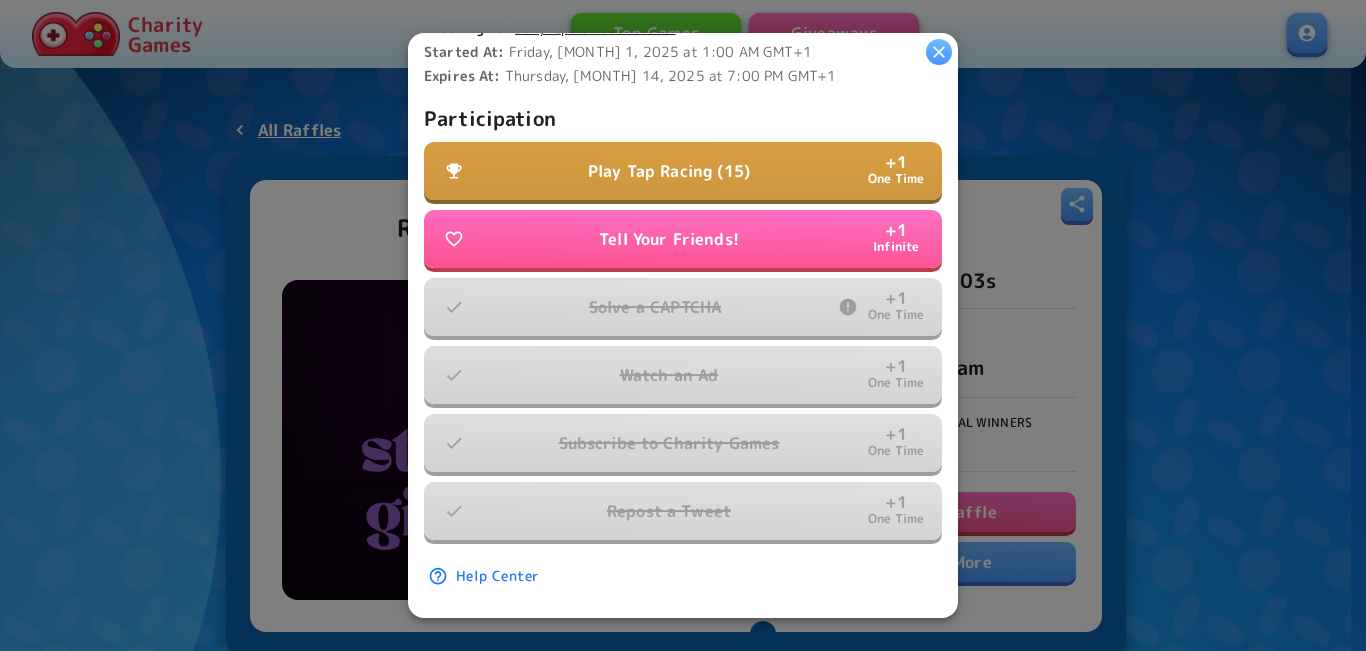 click on "Play Tap Racing (15)" at bounding box center (669, 171) 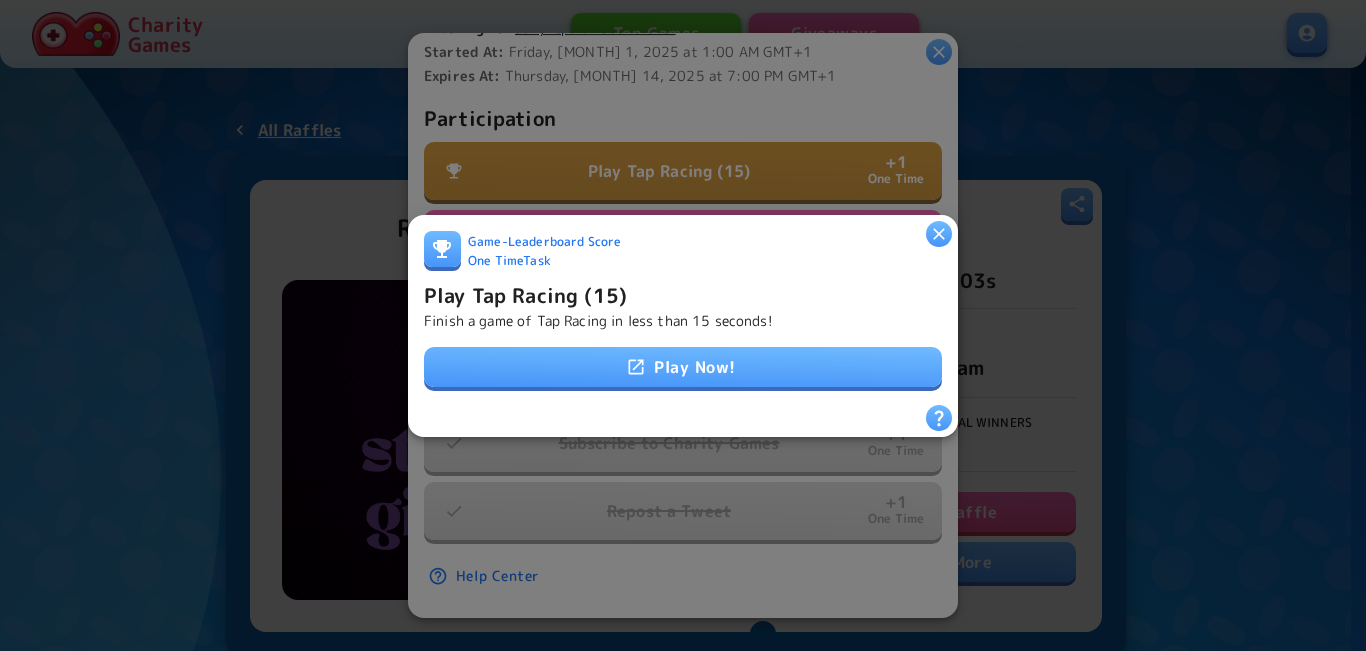click on "Play Now!" at bounding box center (683, 367) 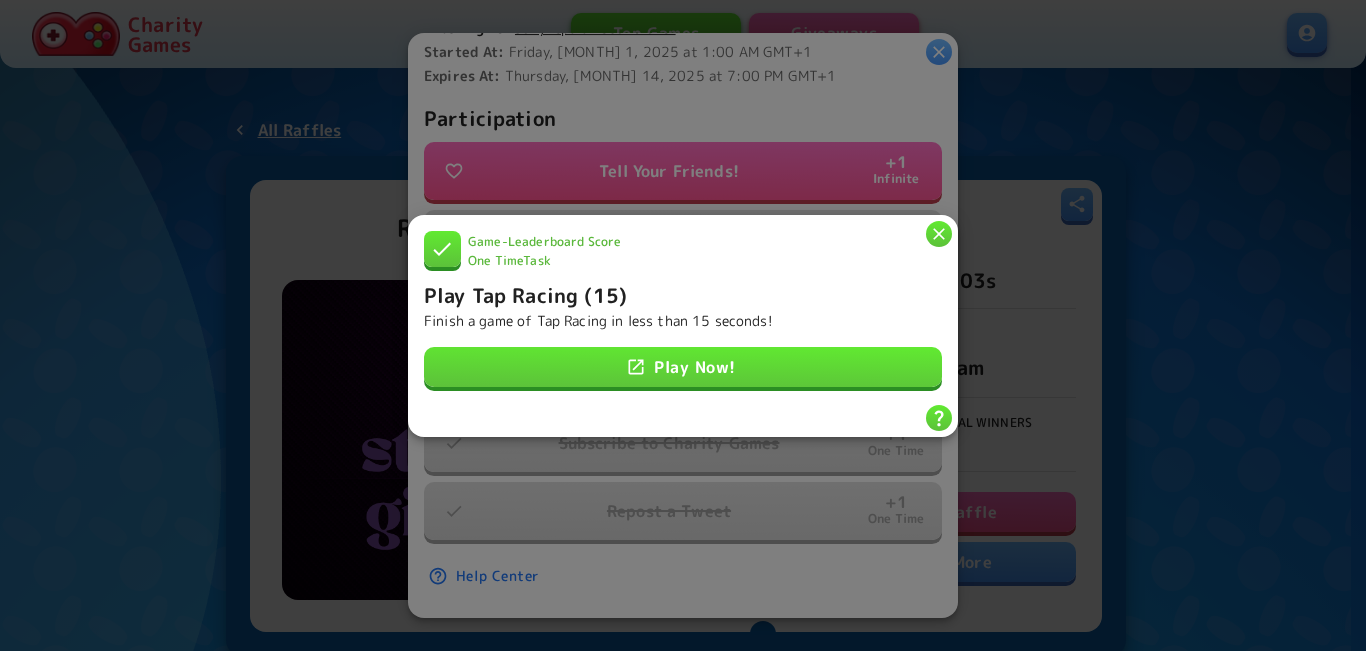 click on "Play Tap Racing (15)" at bounding box center (525, 294) 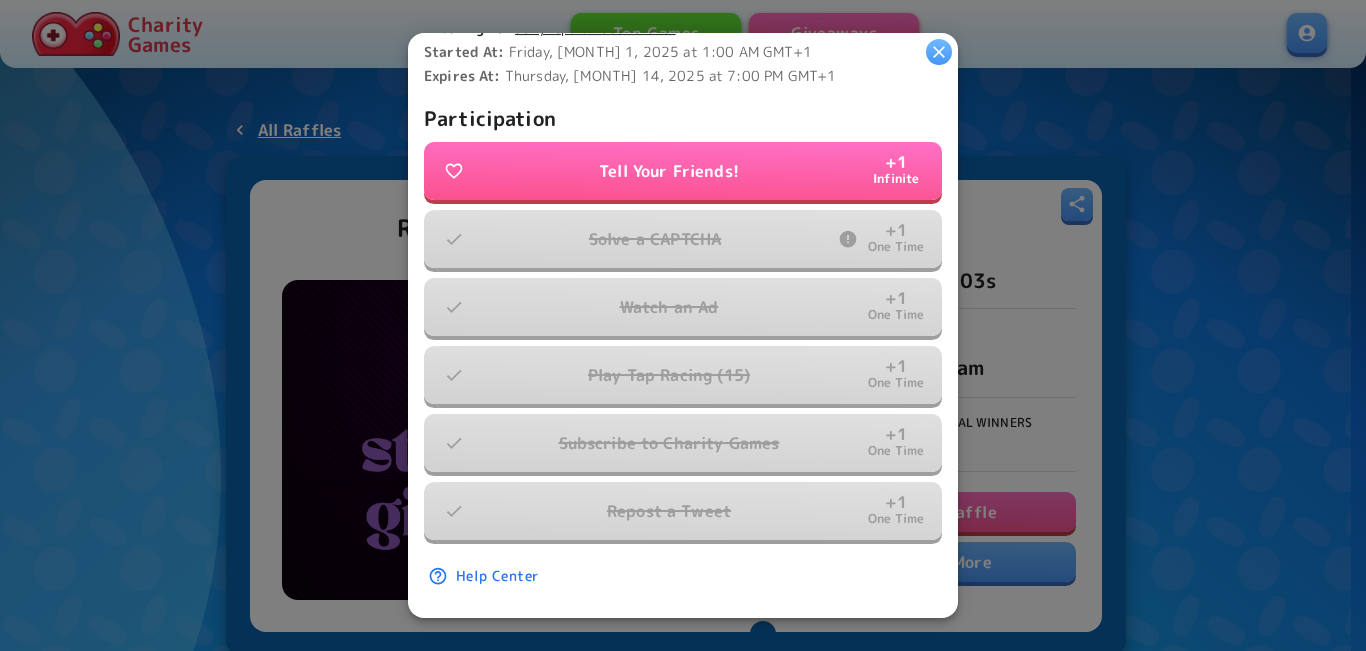 click 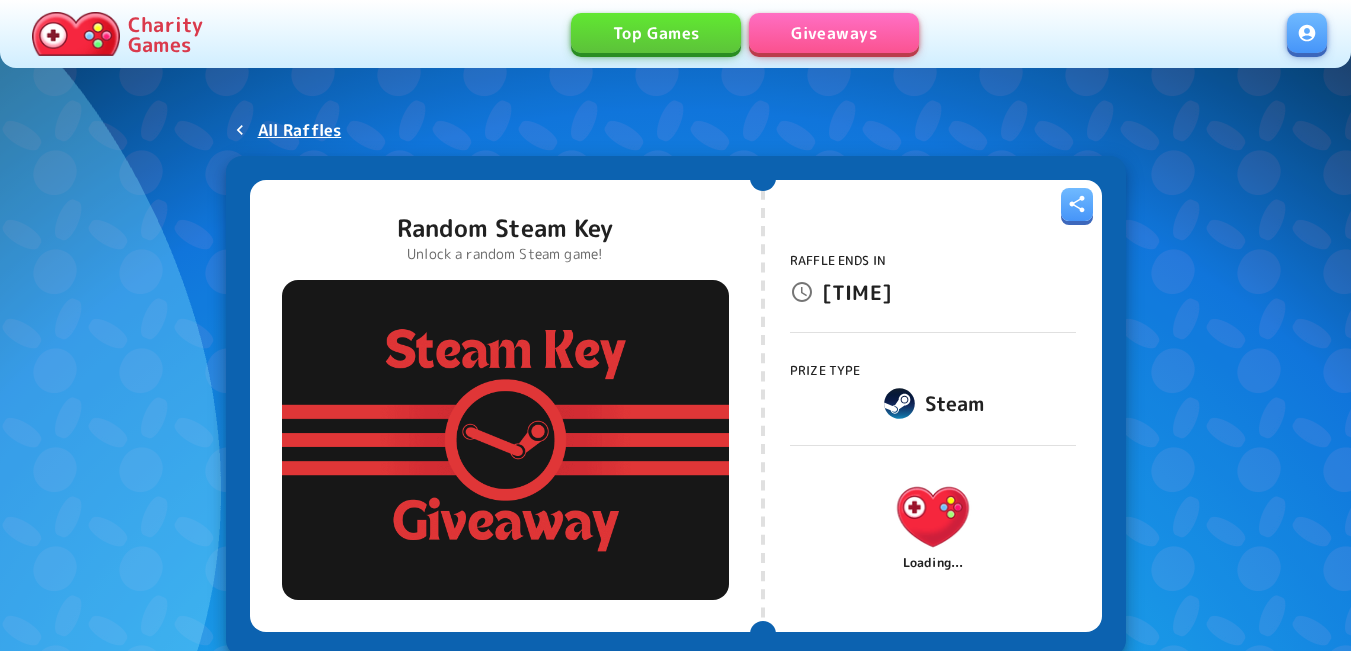 scroll, scrollTop: 0, scrollLeft: 0, axis: both 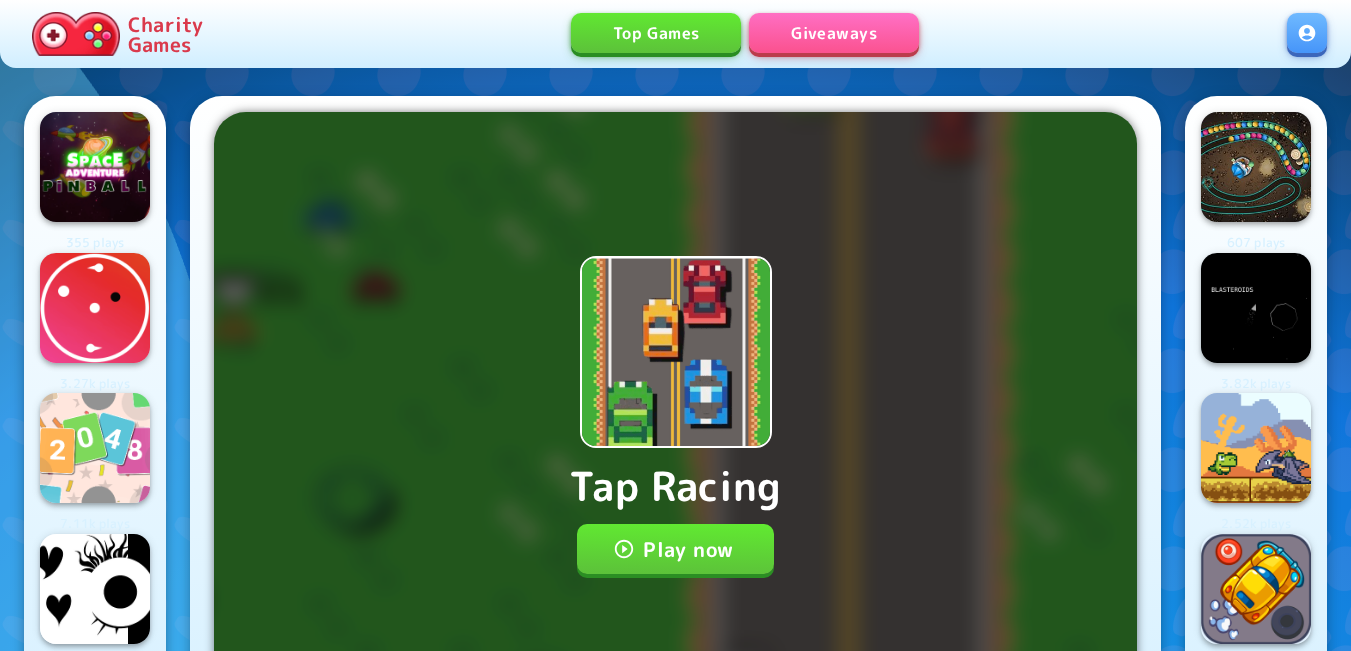 click on "Play now" at bounding box center [675, 549] 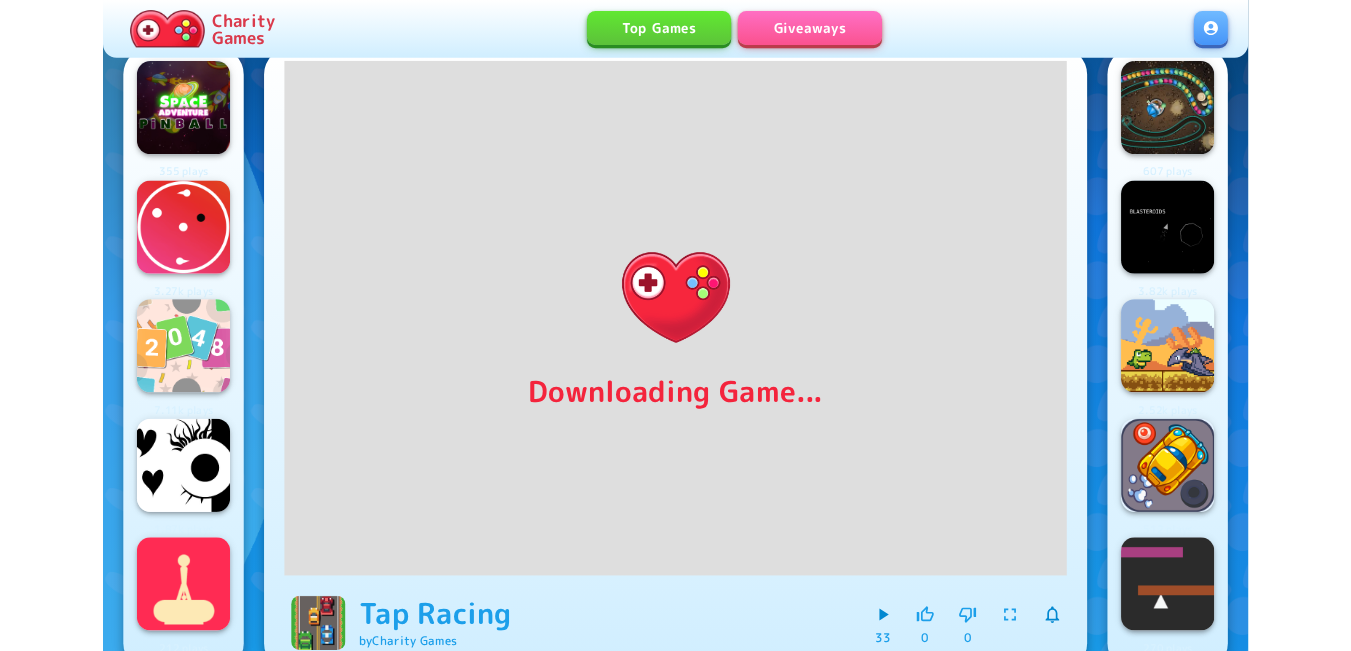 scroll, scrollTop: 0, scrollLeft: 0, axis: both 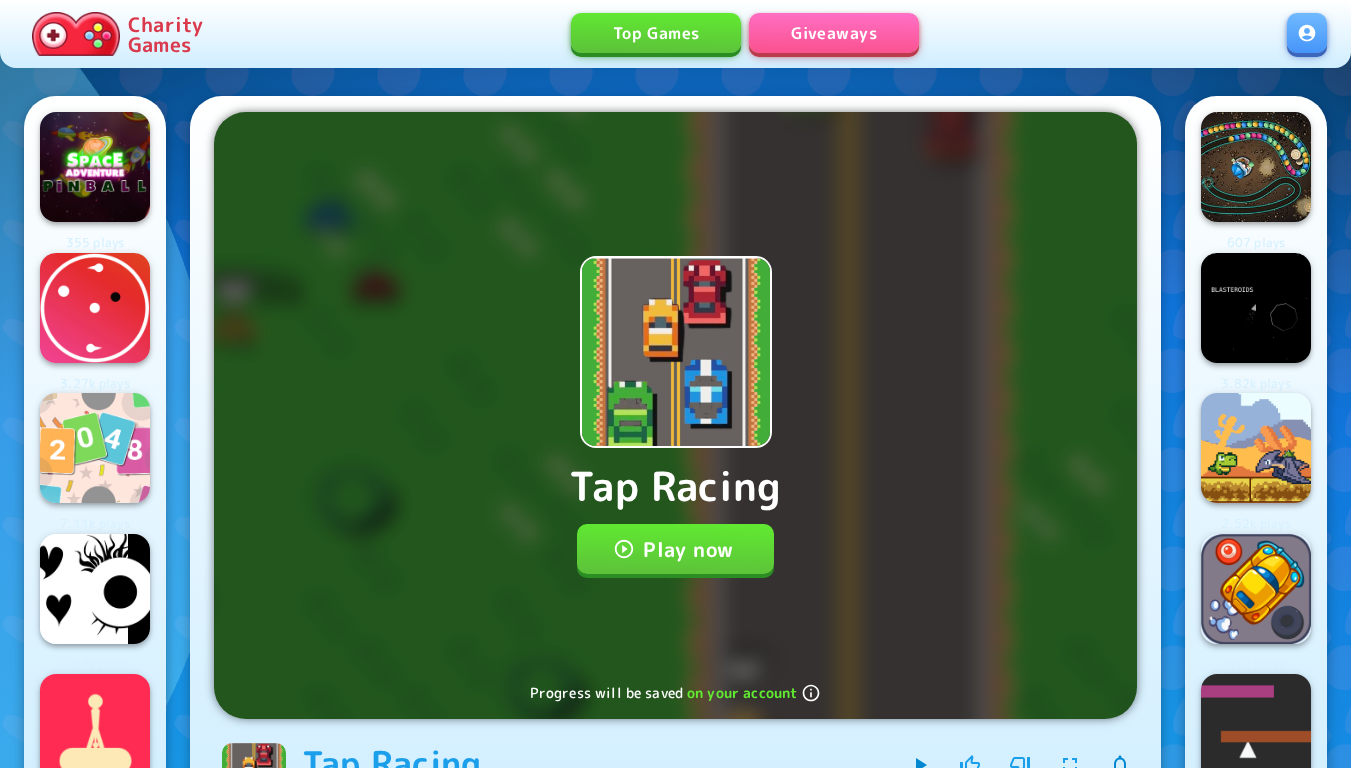click on "Play now" at bounding box center (675, 549) 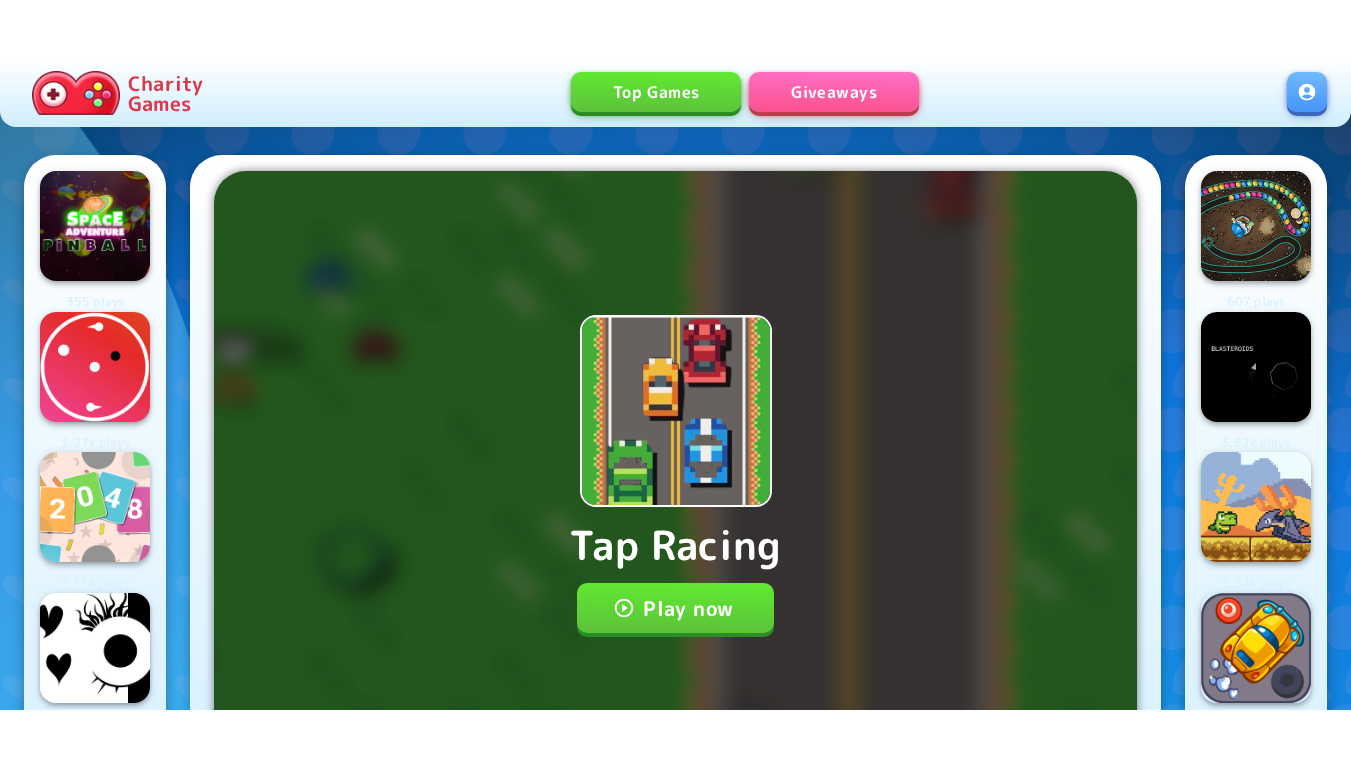 scroll, scrollTop: 0, scrollLeft: 0, axis: both 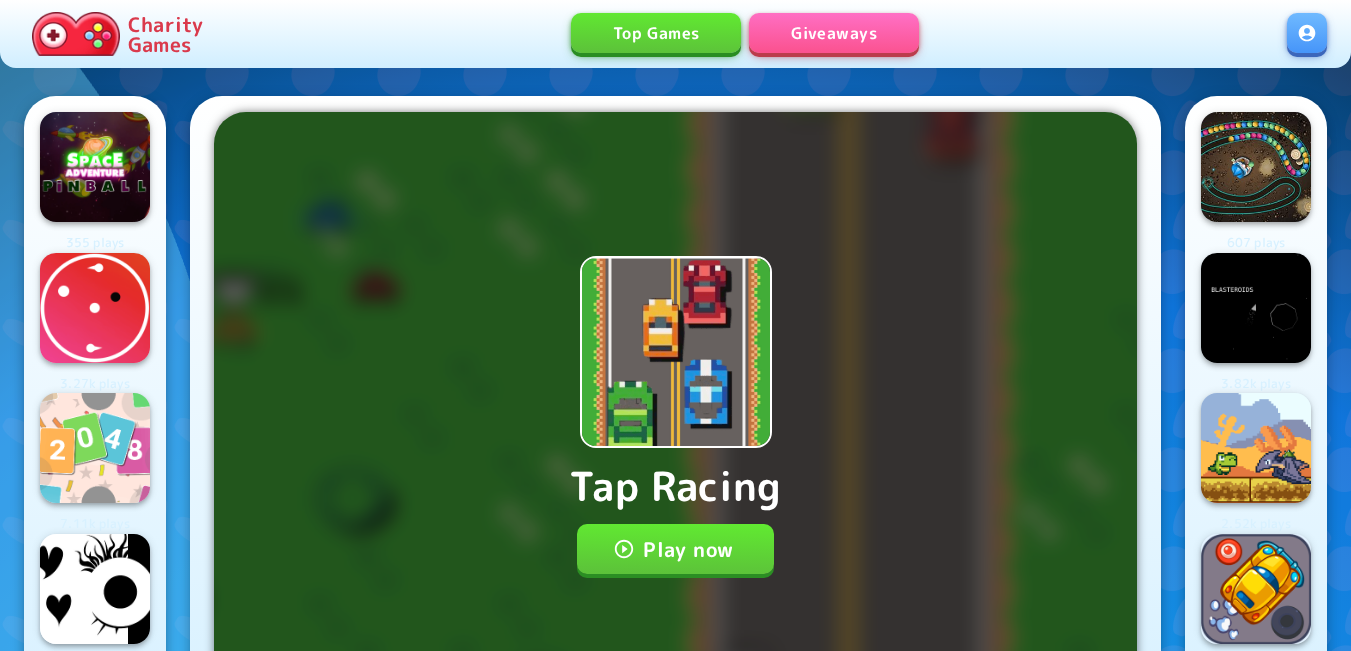 click on "Play now" at bounding box center (675, 549) 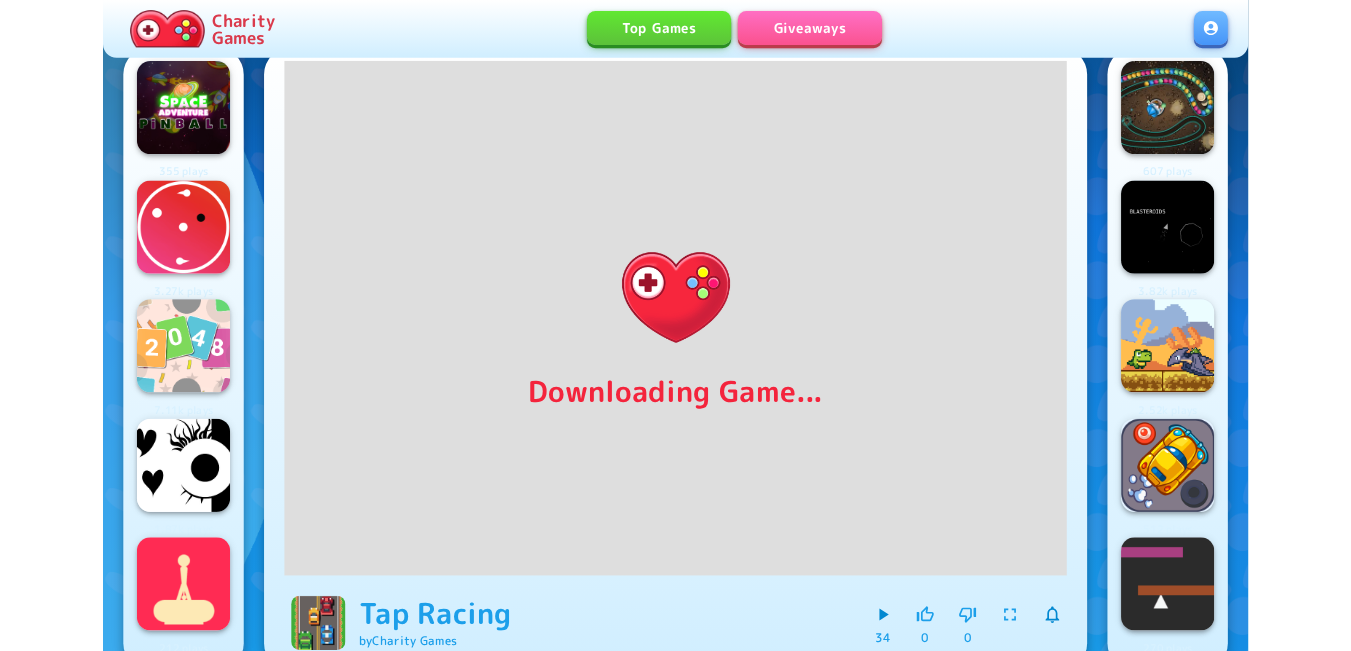 scroll, scrollTop: 0, scrollLeft: 0, axis: both 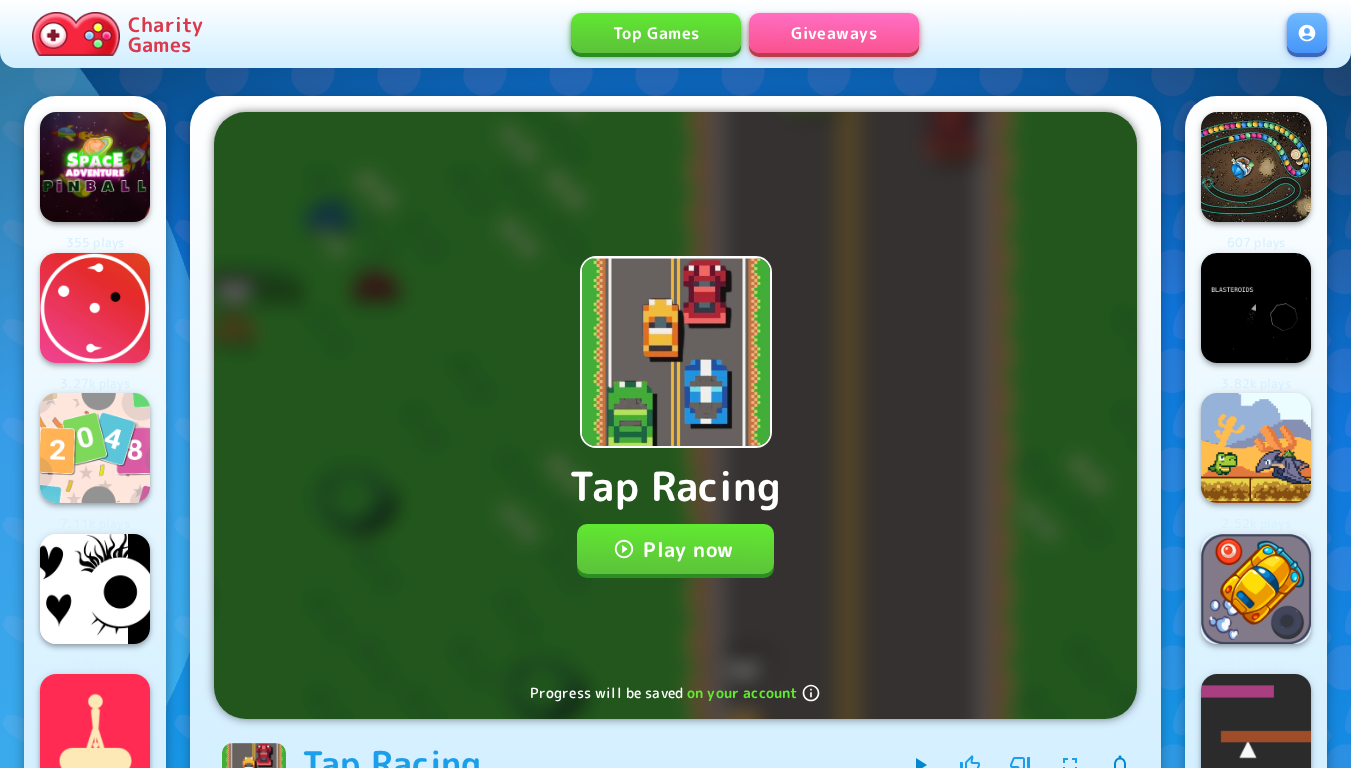 click on "Play now" at bounding box center [675, 549] 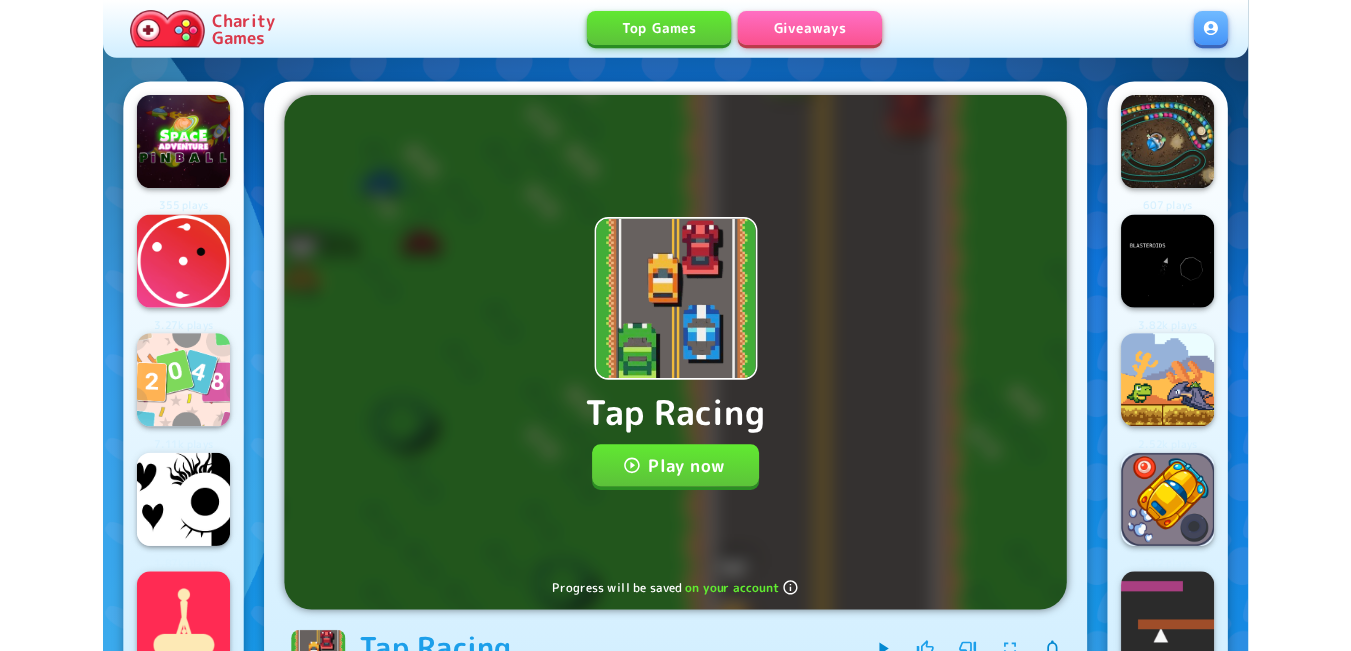 scroll, scrollTop: 0, scrollLeft: 0, axis: both 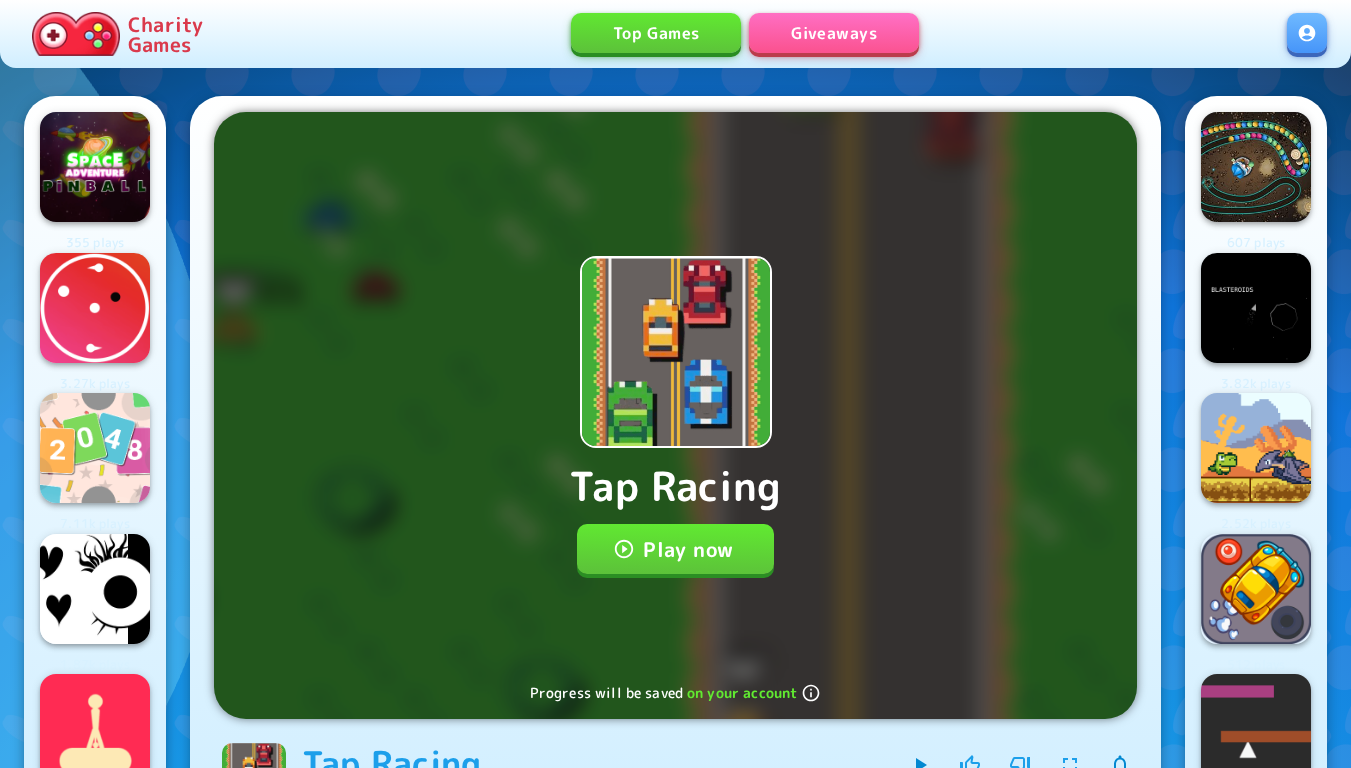 click on "Play now" at bounding box center (675, 549) 